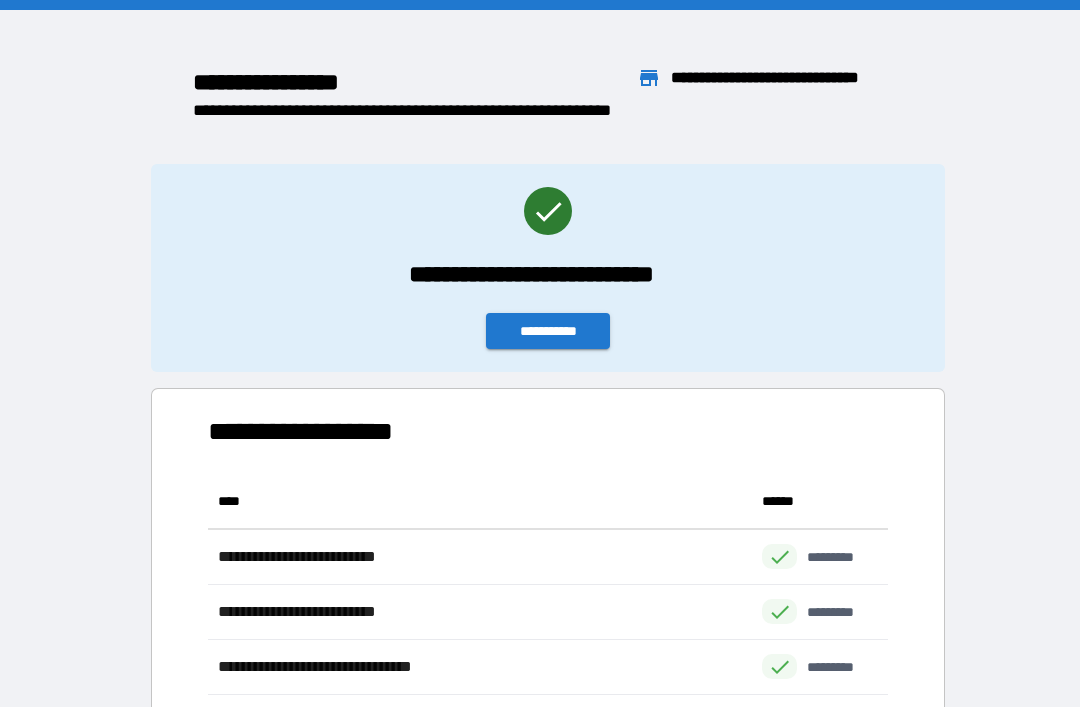 scroll, scrollTop: 0, scrollLeft: 0, axis: both 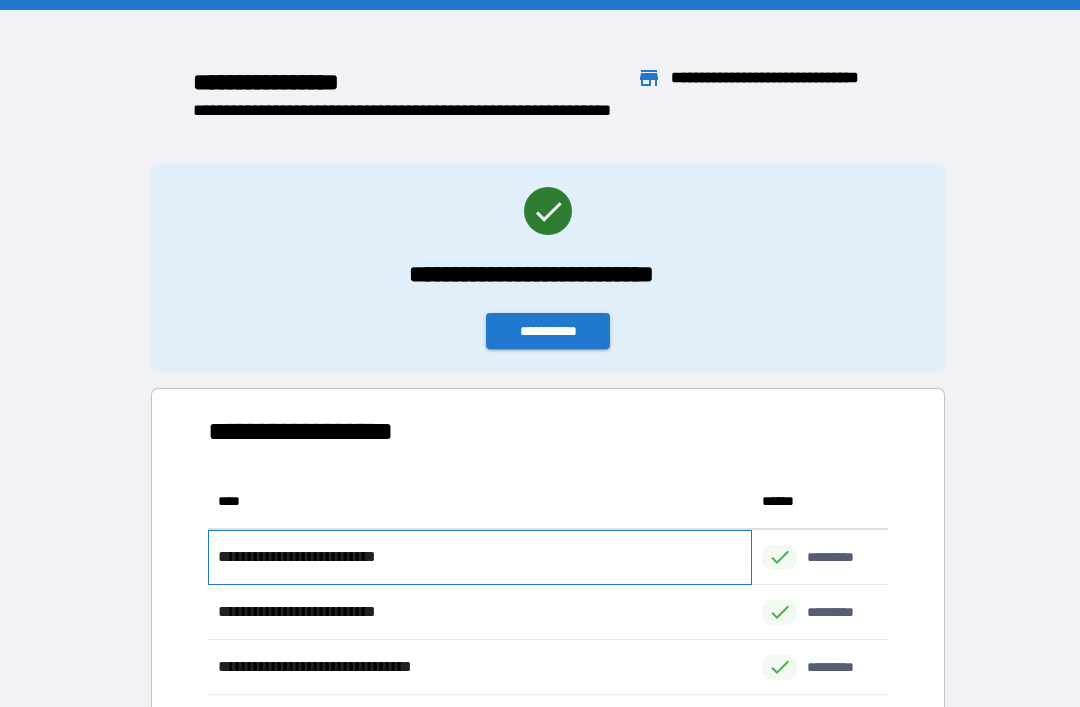 click on "**********" at bounding box center (480, 557) 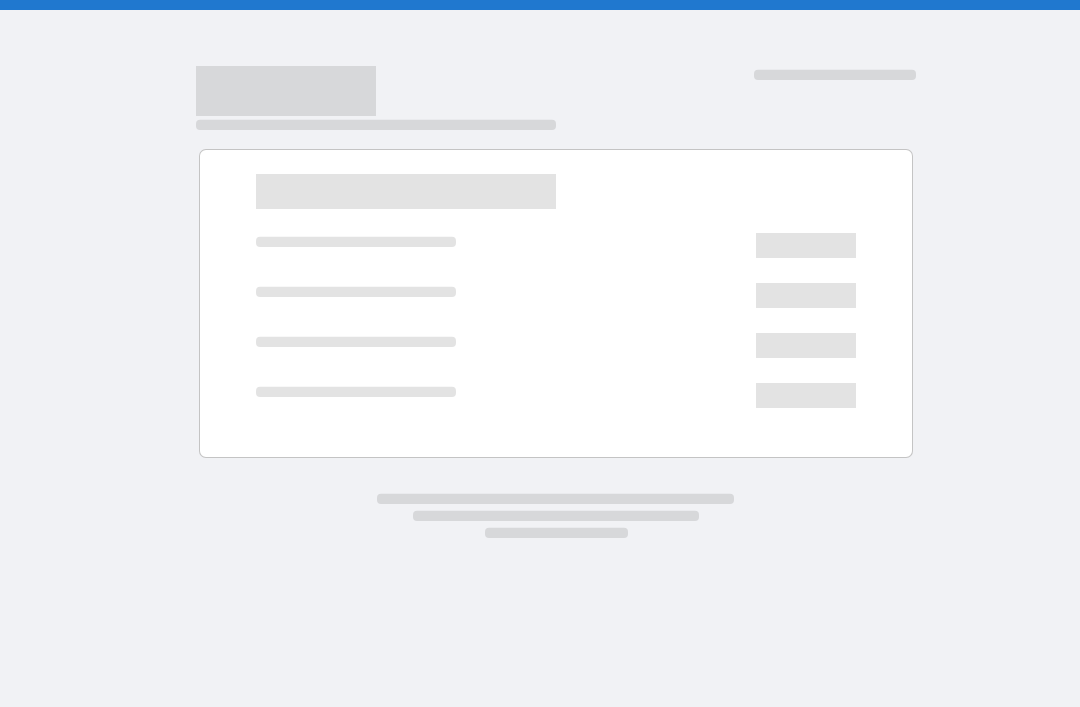 scroll, scrollTop: 0, scrollLeft: 0, axis: both 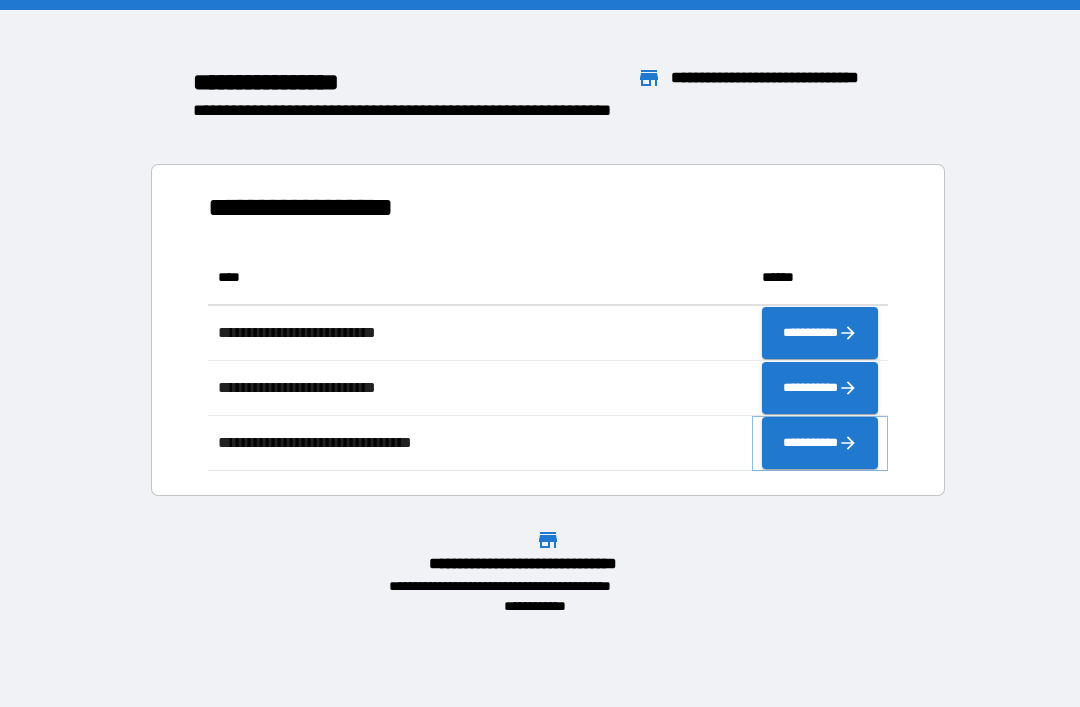 click on "**********" at bounding box center [820, 443] 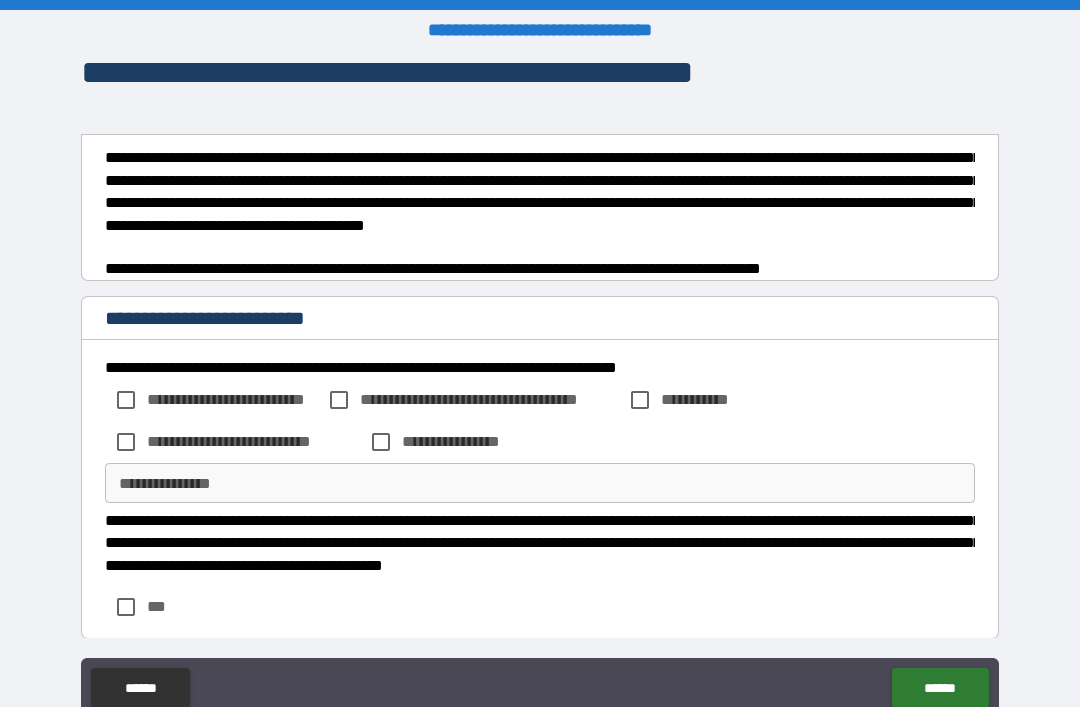 scroll, scrollTop: 64, scrollLeft: 0, axis: vertical 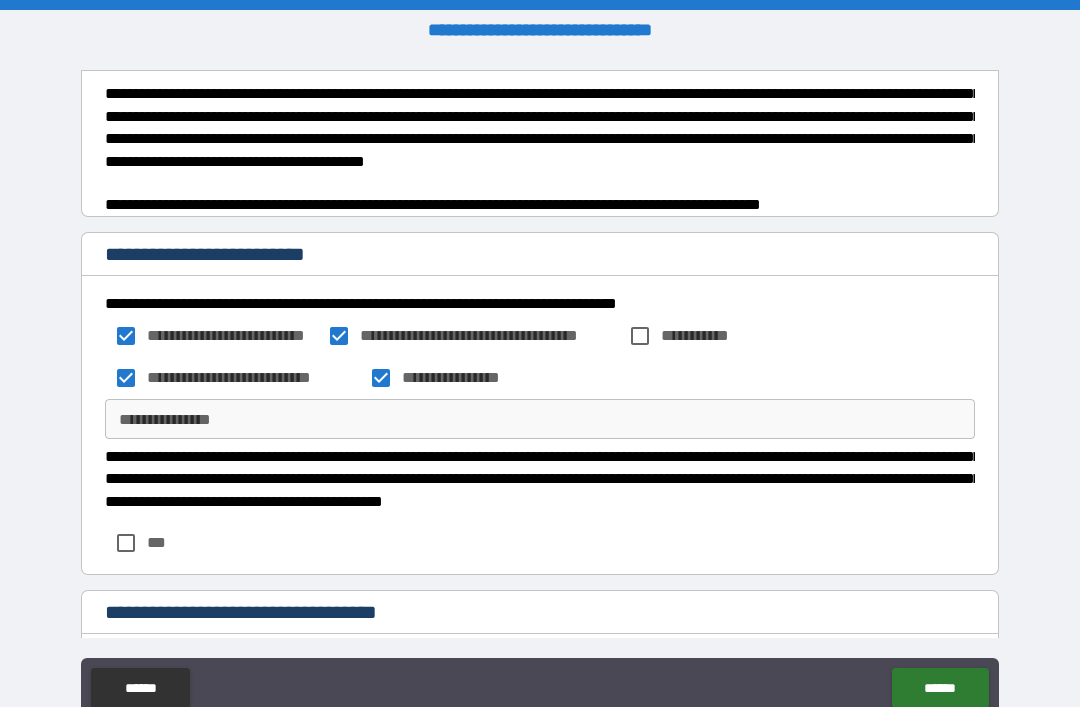 click on "**********" at bounding box center (540, 304) 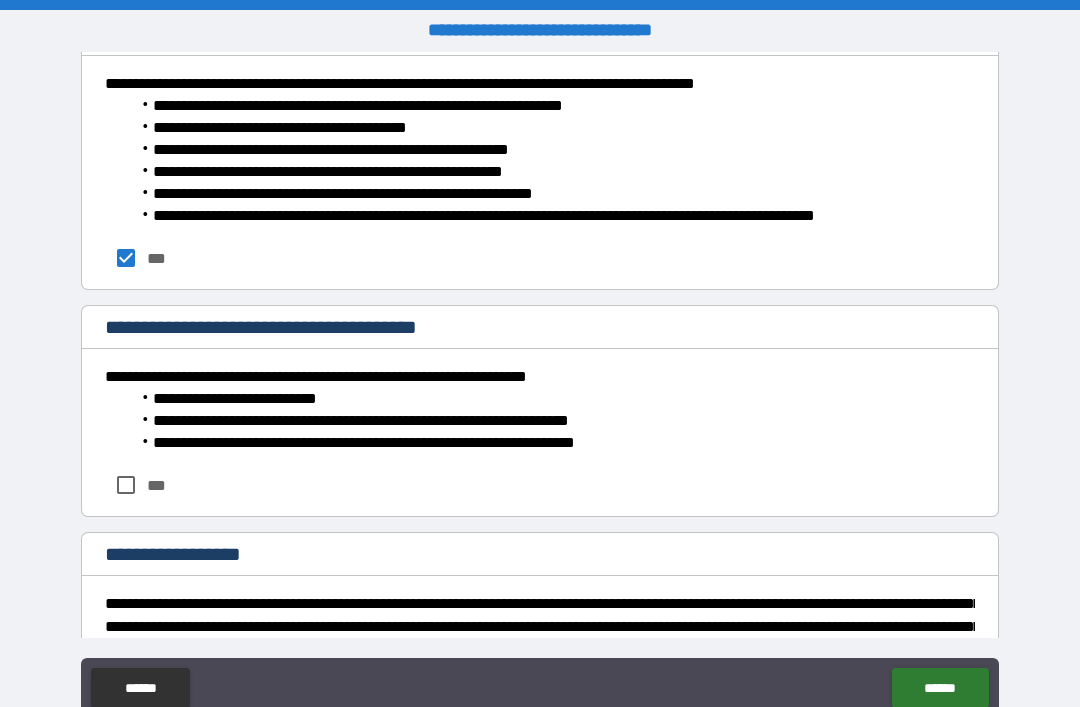 scroll, scrollTop: 2642, scrollLeft: 0, axis: vertical 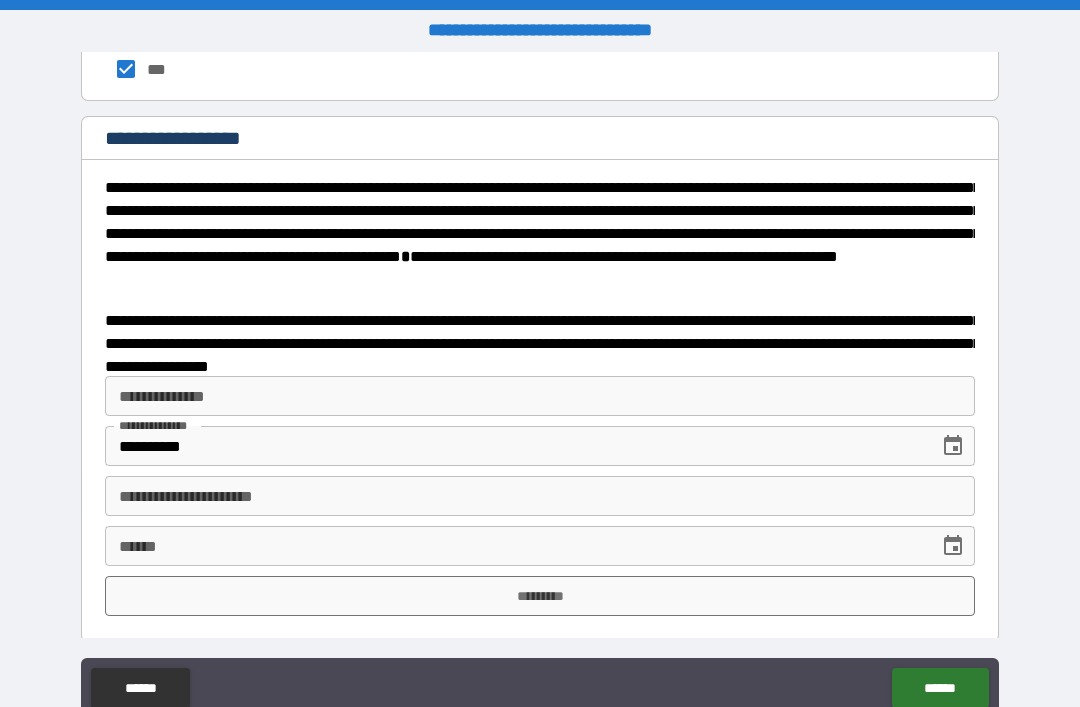 click on "**********" at bounding box center [540, 496] 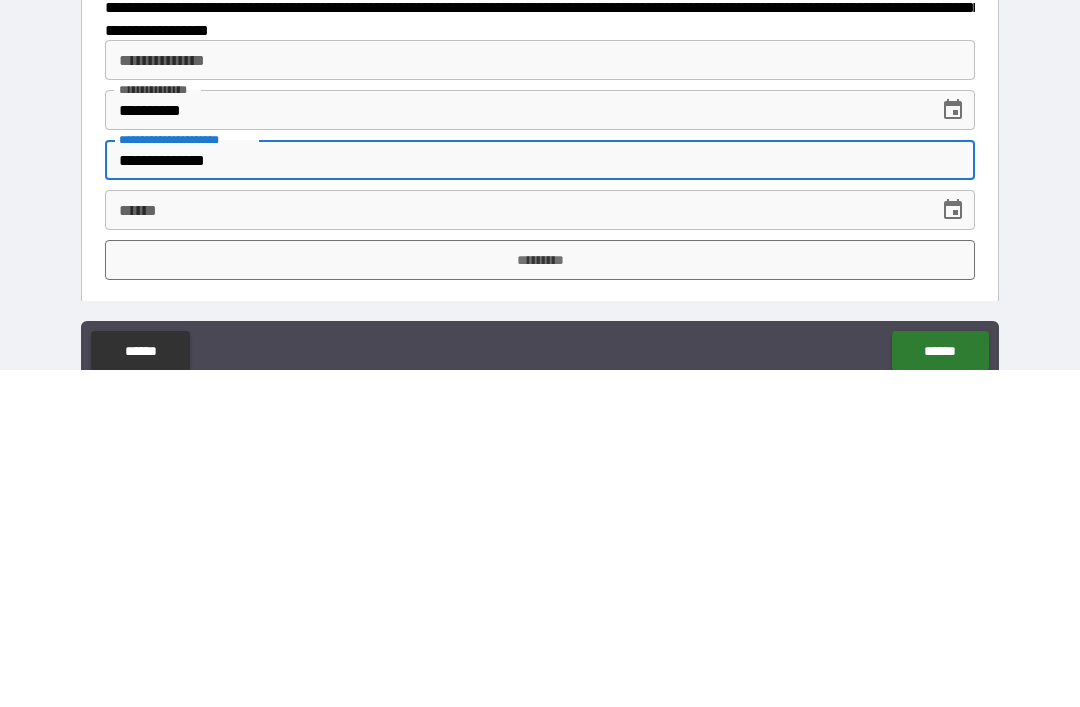 type on "**********" 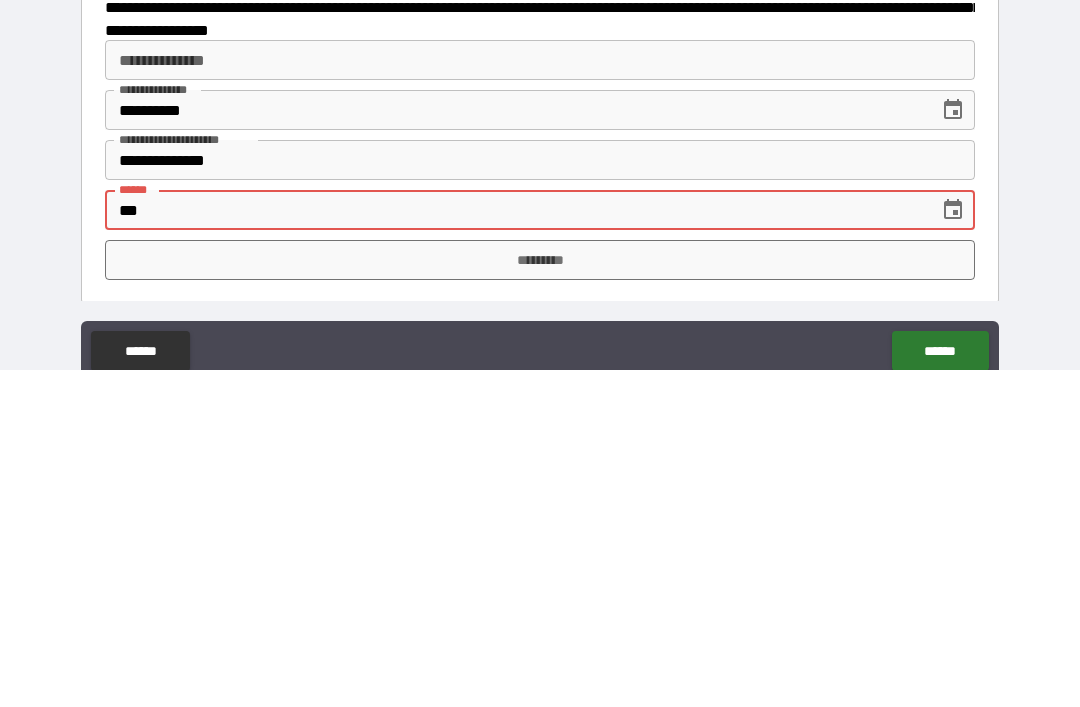 click 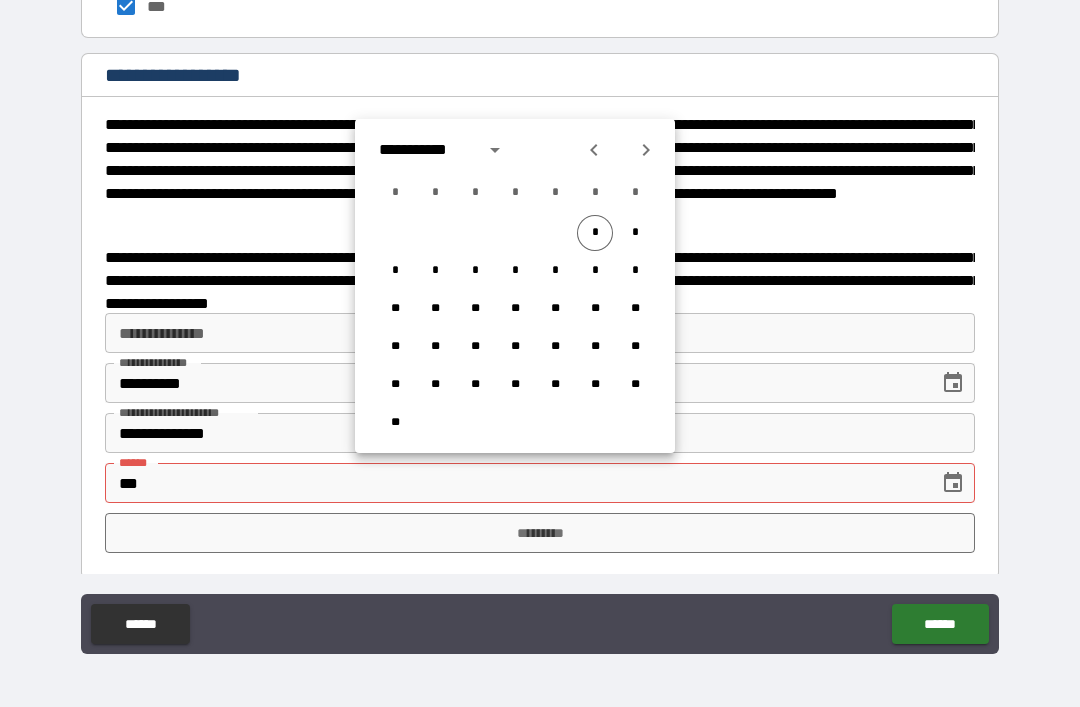 click on "*" at bounding box center [595, 233] 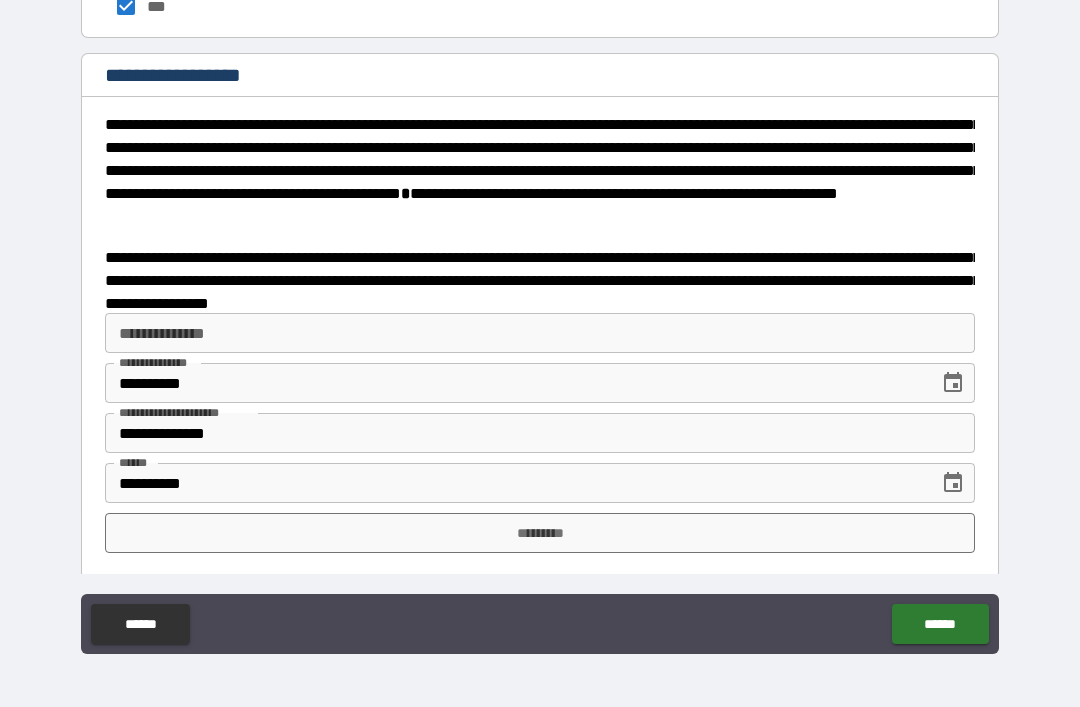 click on "*********" at bounding box center [540, 533] 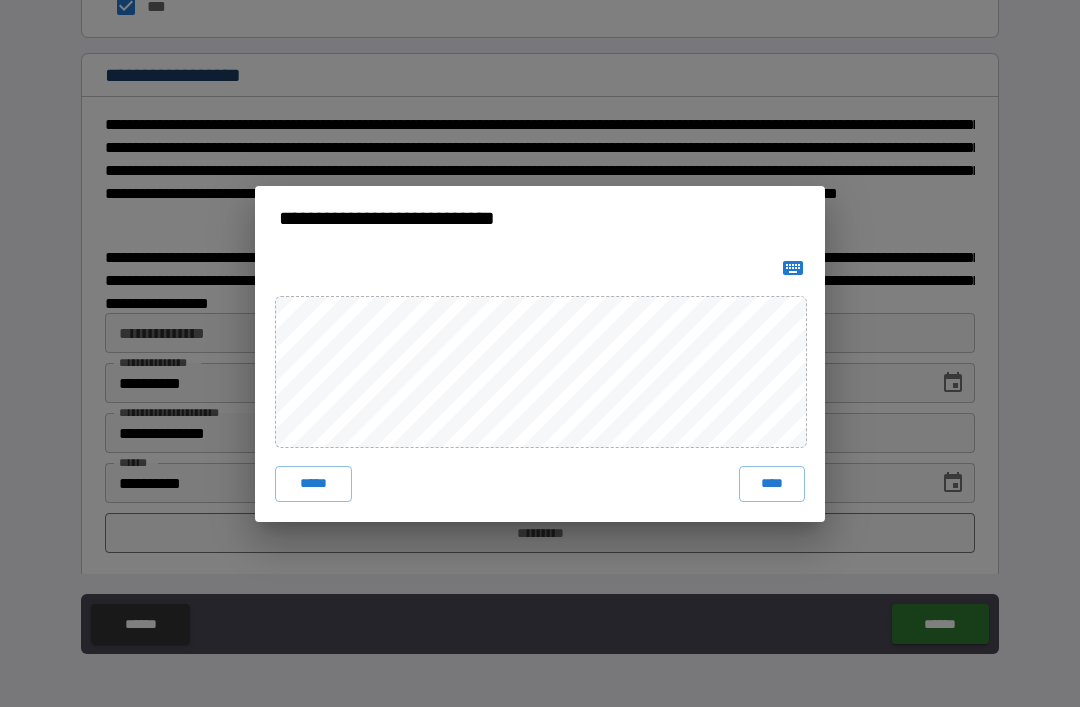 click on "****" at bounding box center (772, 484) 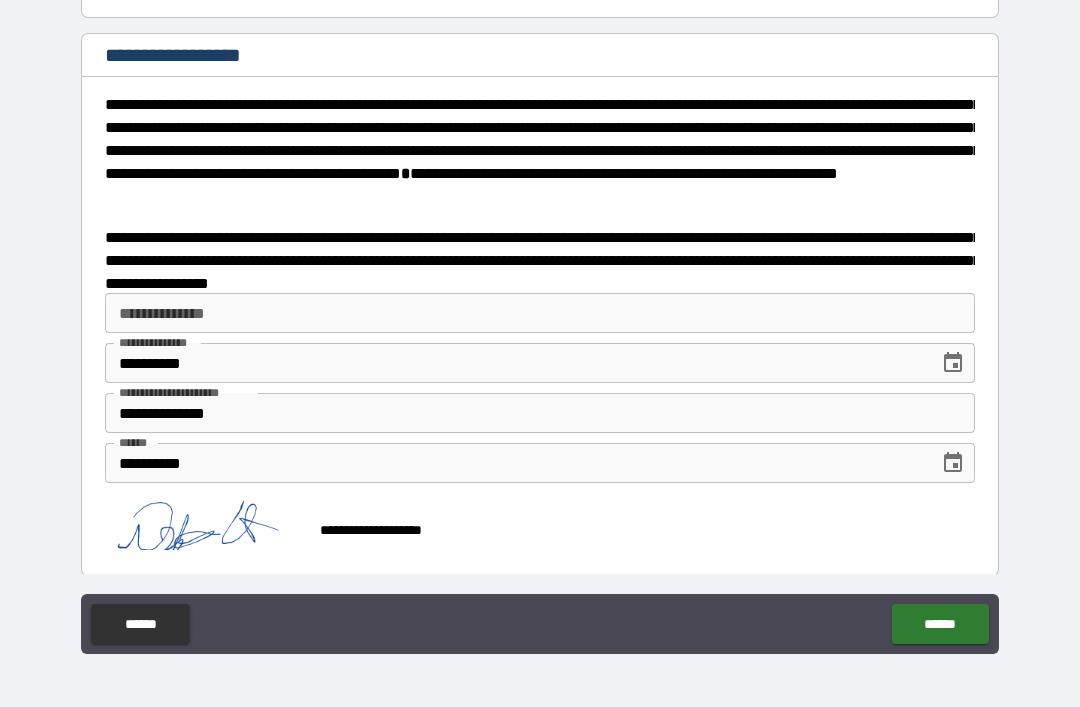 scroll, scrollTop: 3073, scrollLeft: 0, axis: vertical 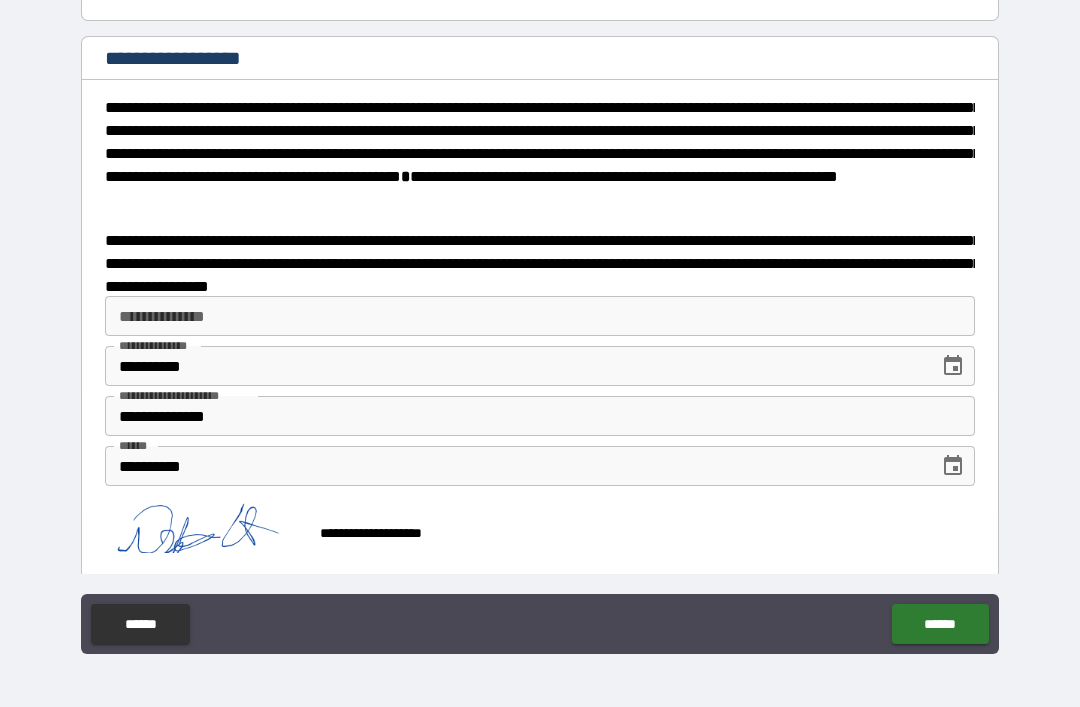 click on "******" at bounding box center (940, 624) 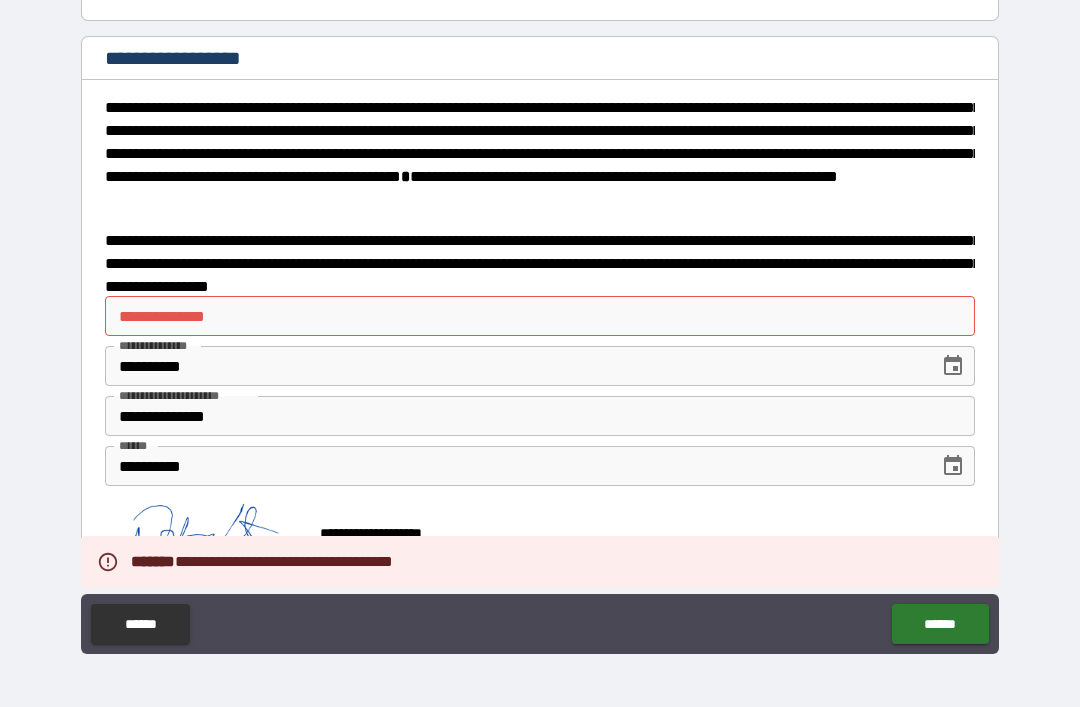 click on "**********" at bounding box center [540, 316] 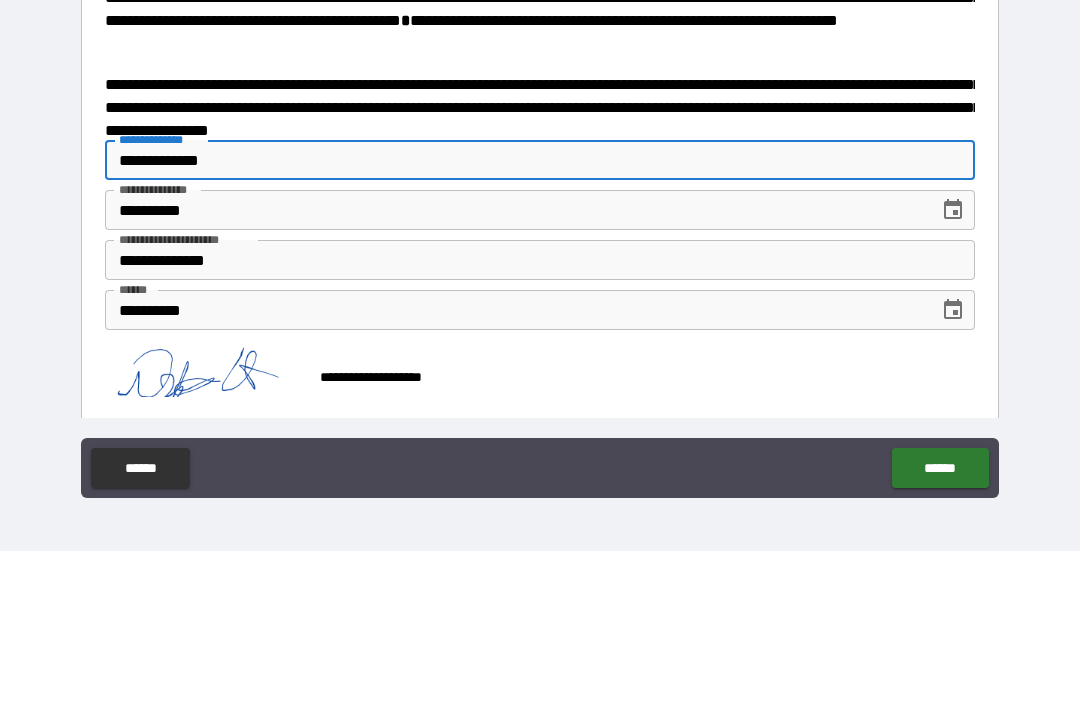 type on "**********" 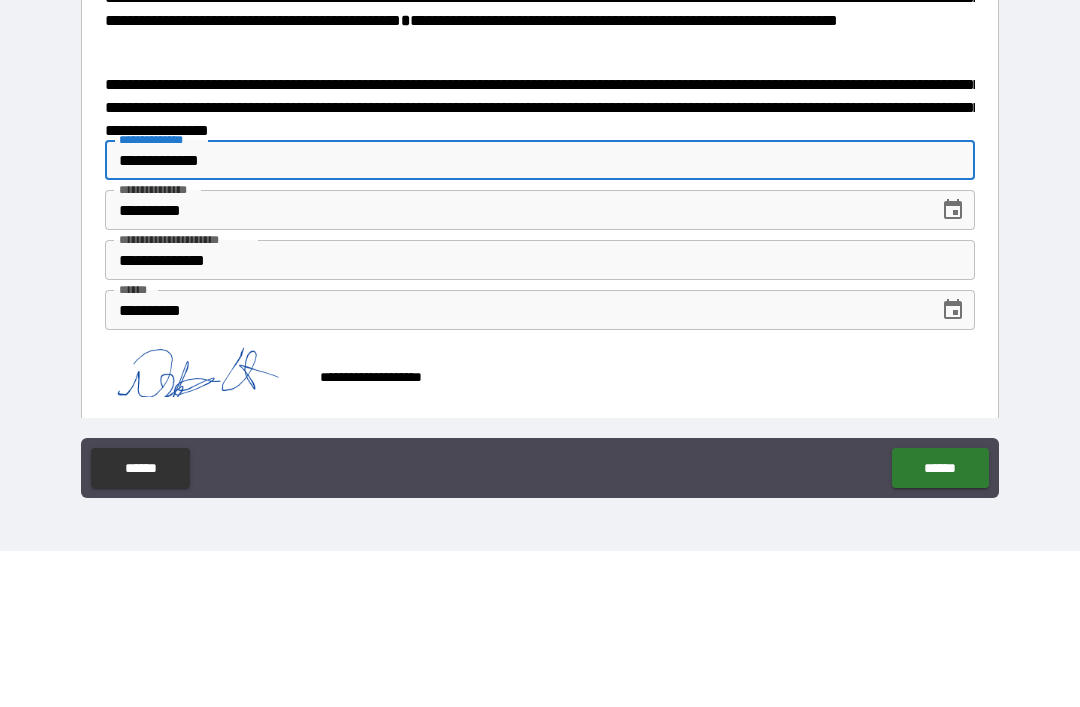 click on "**********" at bounding box center (540, 324) 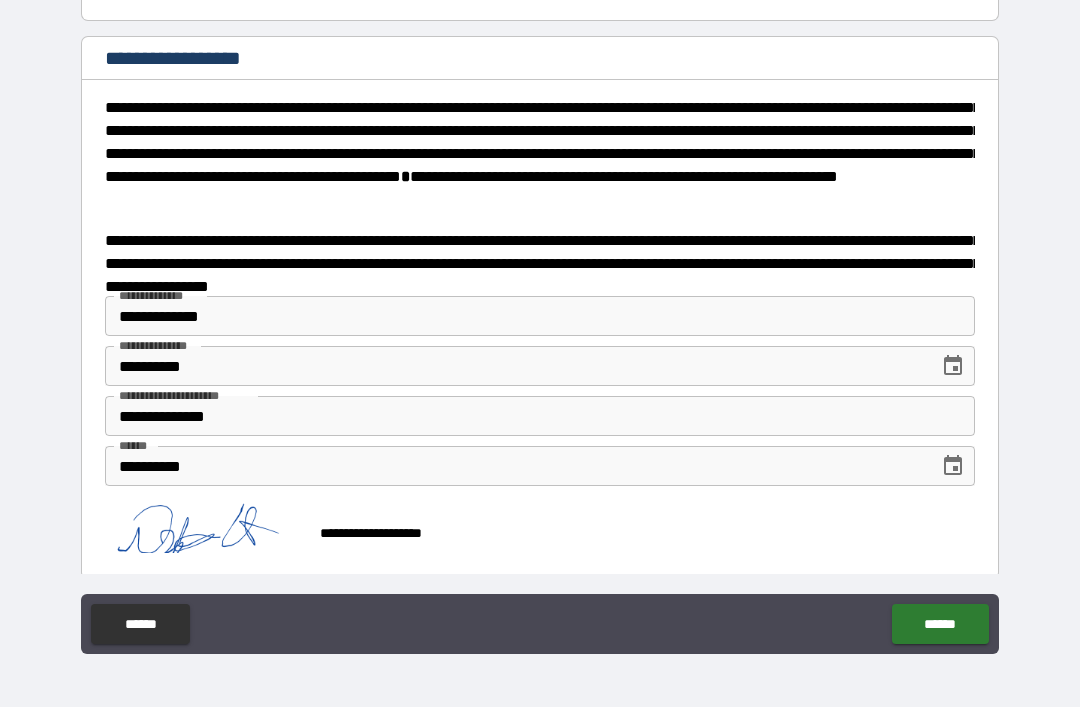 click on "******" at bounding box center [940, 624] 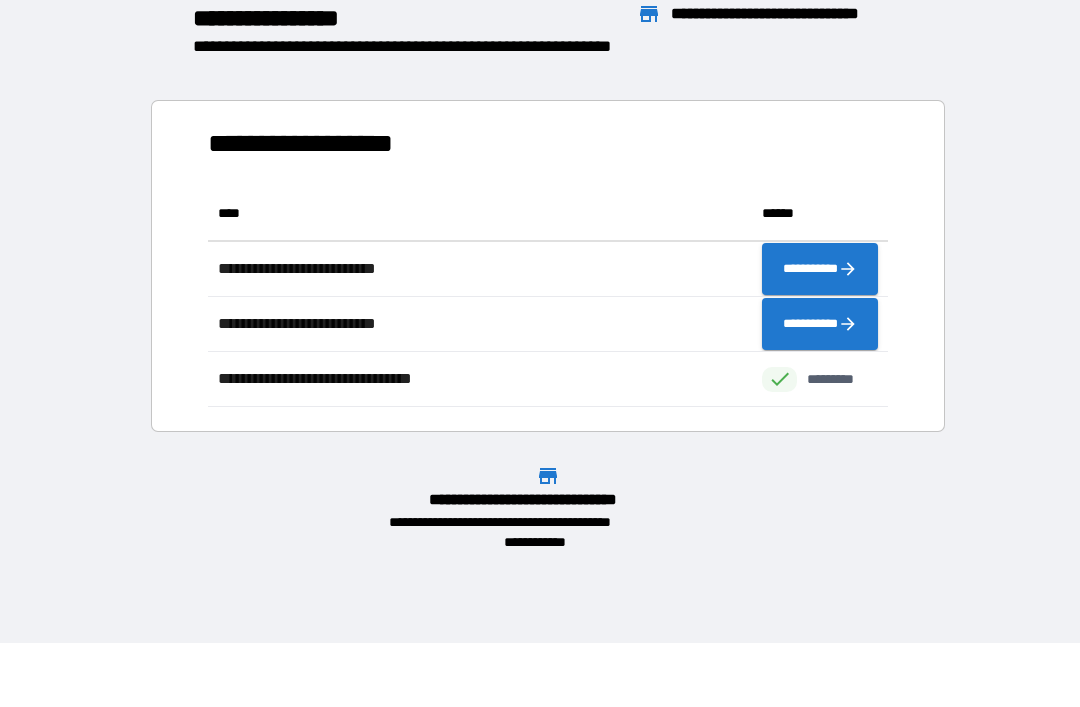 scroll, scrollTop: 1, scrollLeft: 1, axis: both 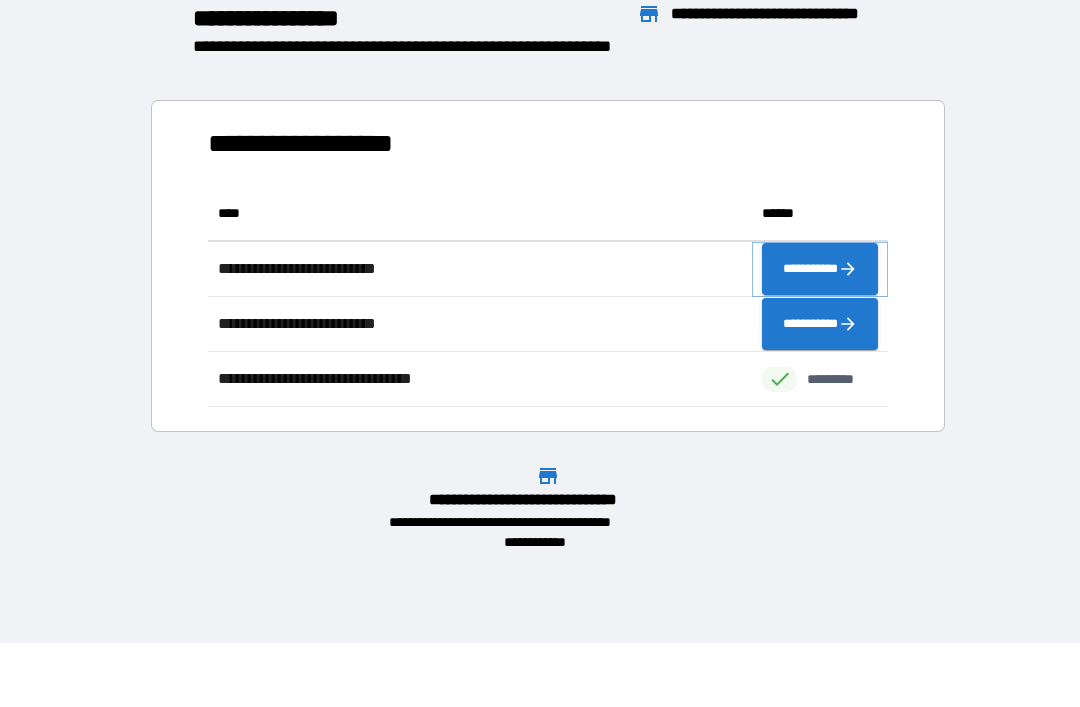 click on "**********" at bounding box center [820, 269] 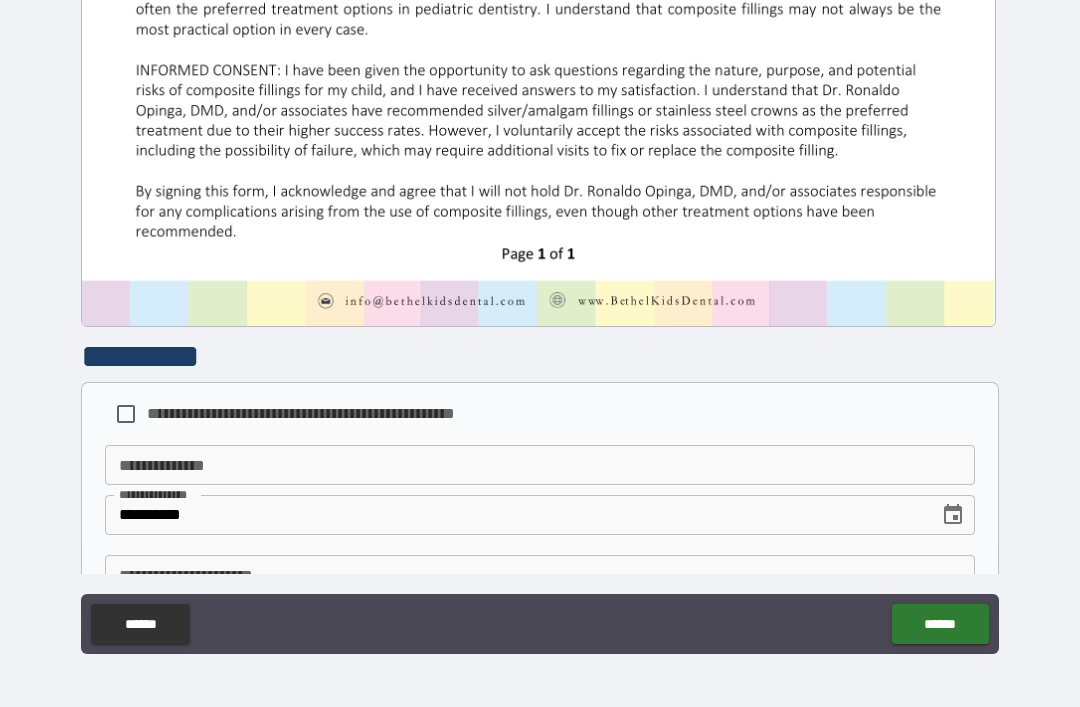 scroll, scrollTop: 904, scrollLeft: 0, axis: vertical 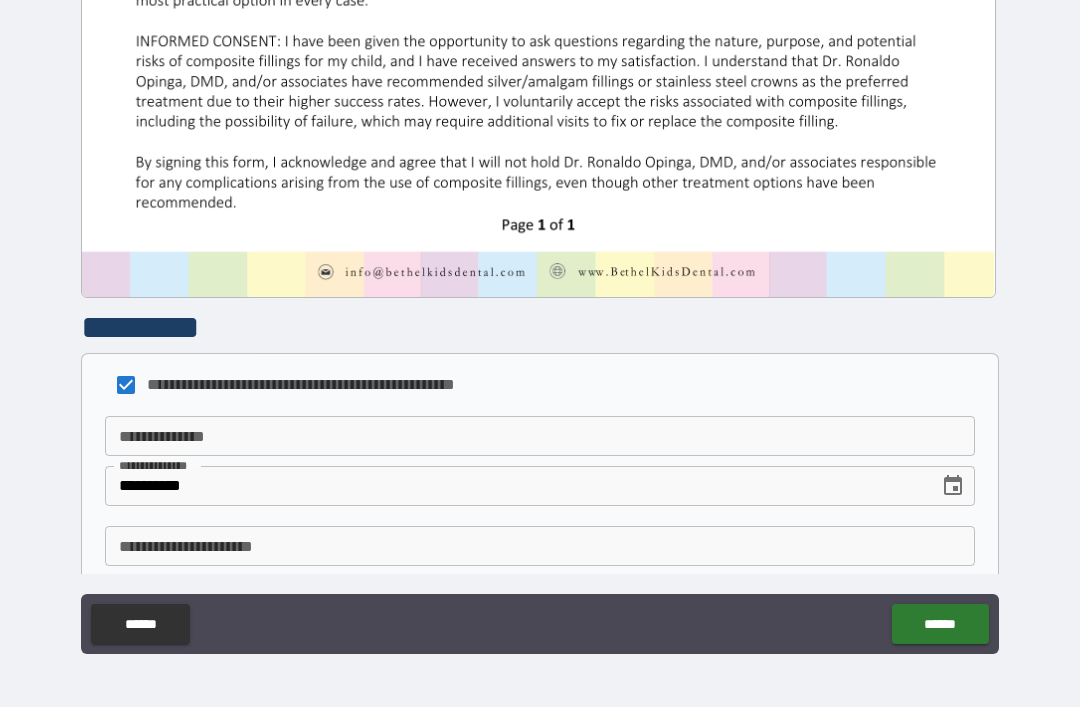 click on "**********" at bounding box center [540, 436] 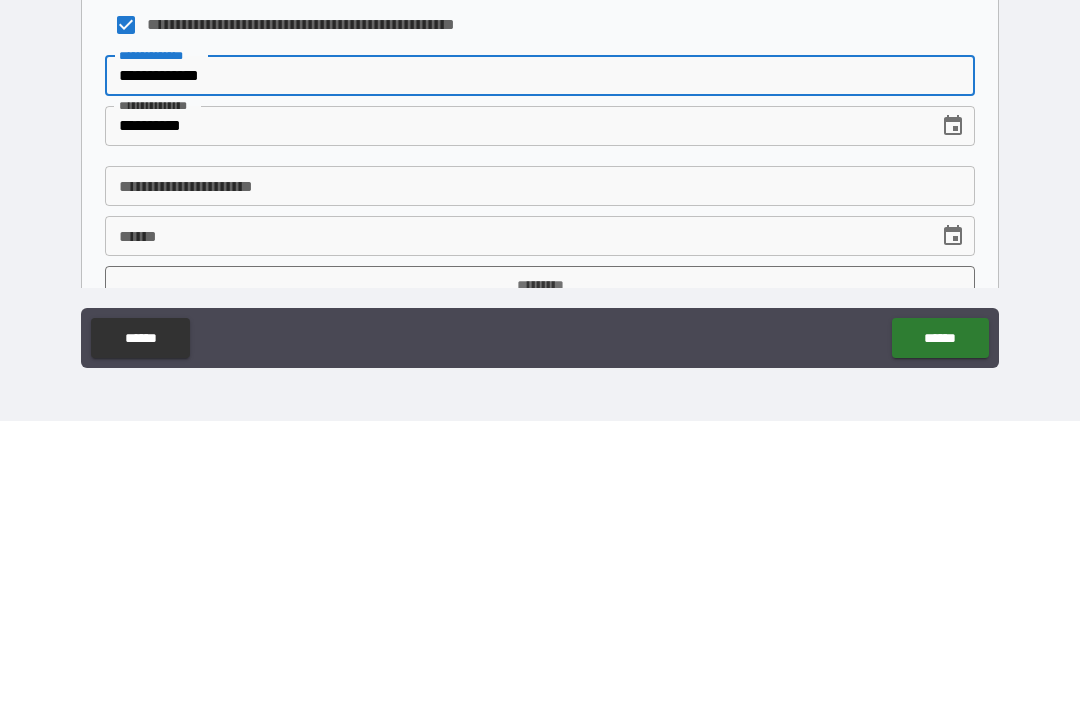 scroll, scrollTop: 986, scrollLeft: 0, axis: vertical 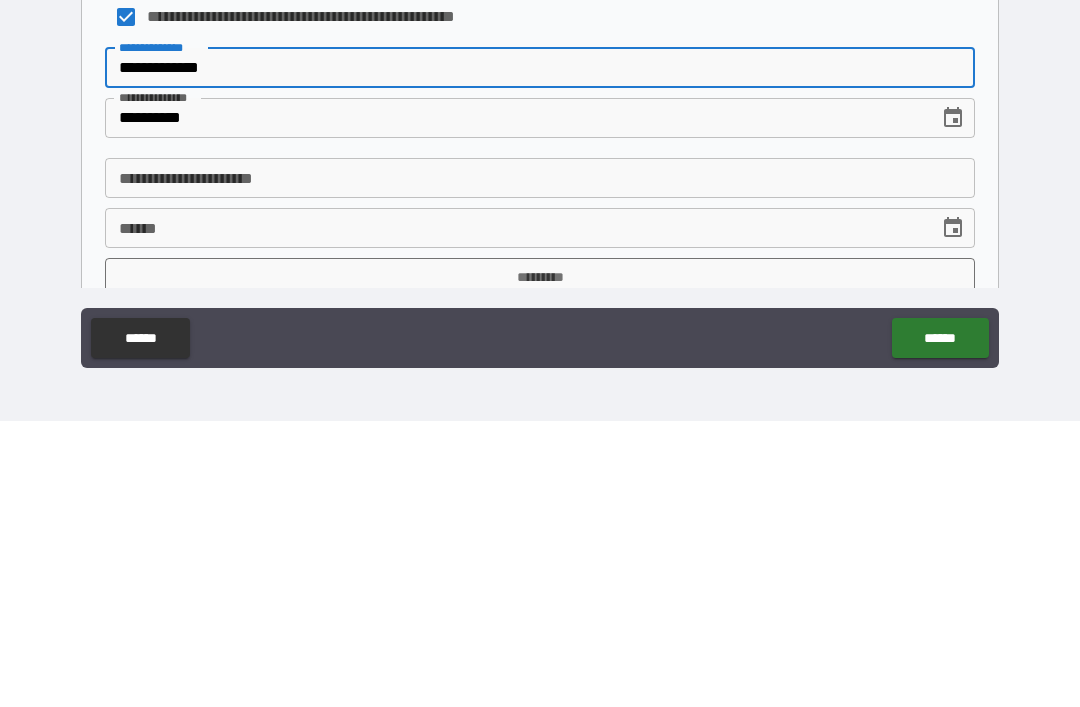 type on "**********" 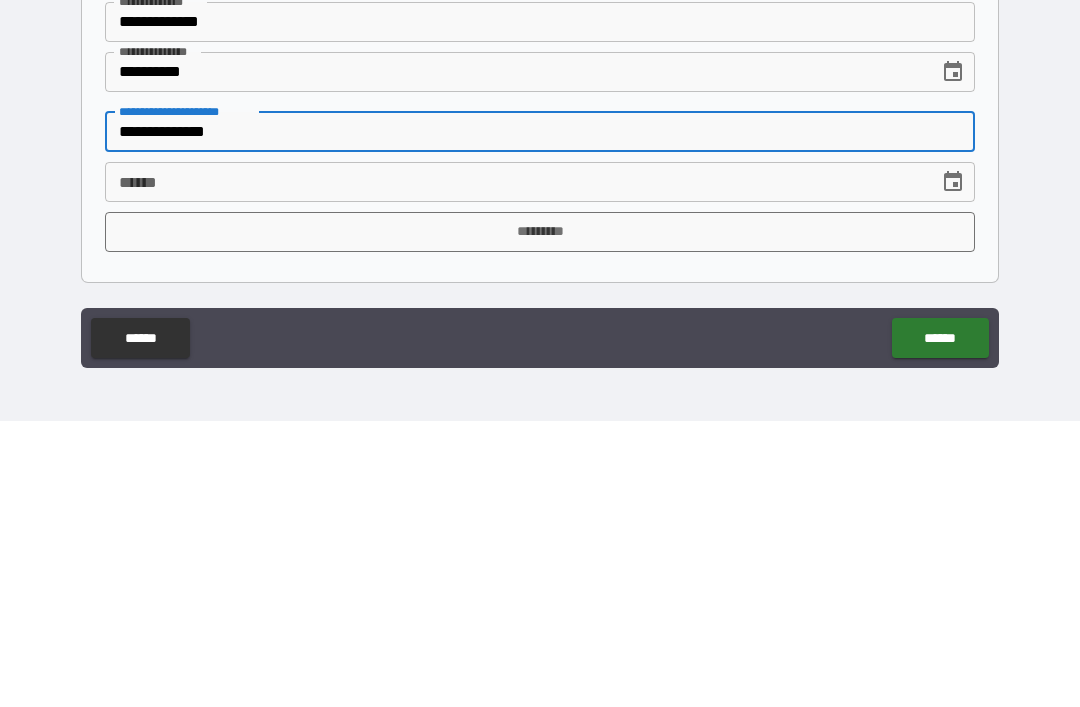 scroll, scrollTop: 1032, scrollLeft: 0, axis: vertical 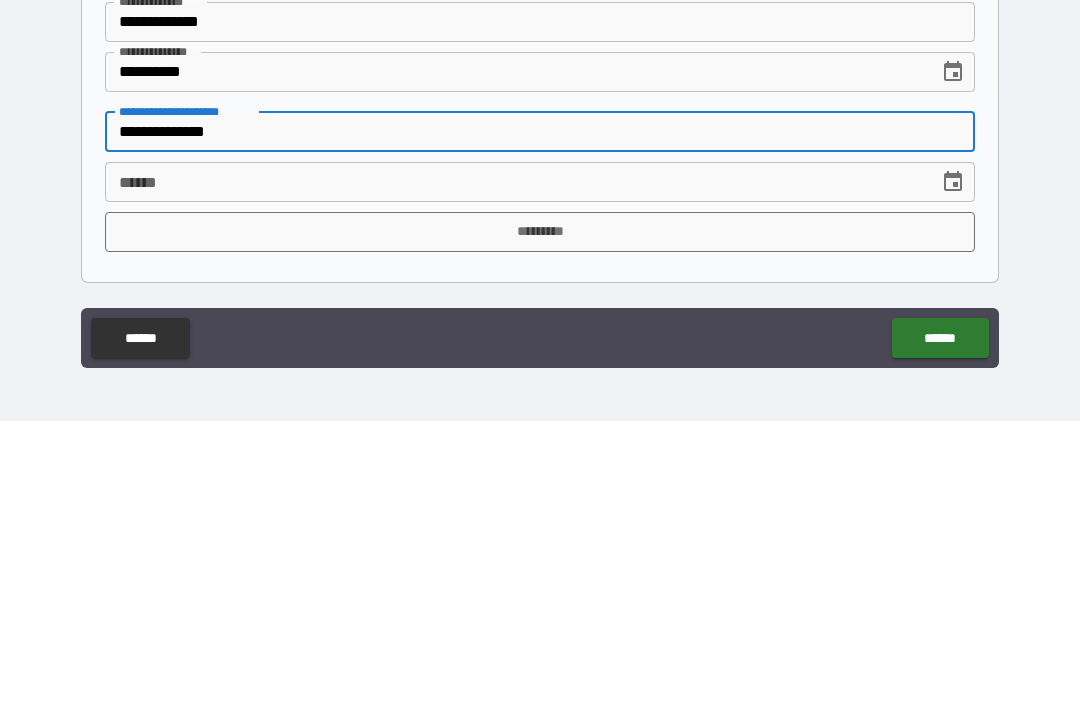 type on "**********" 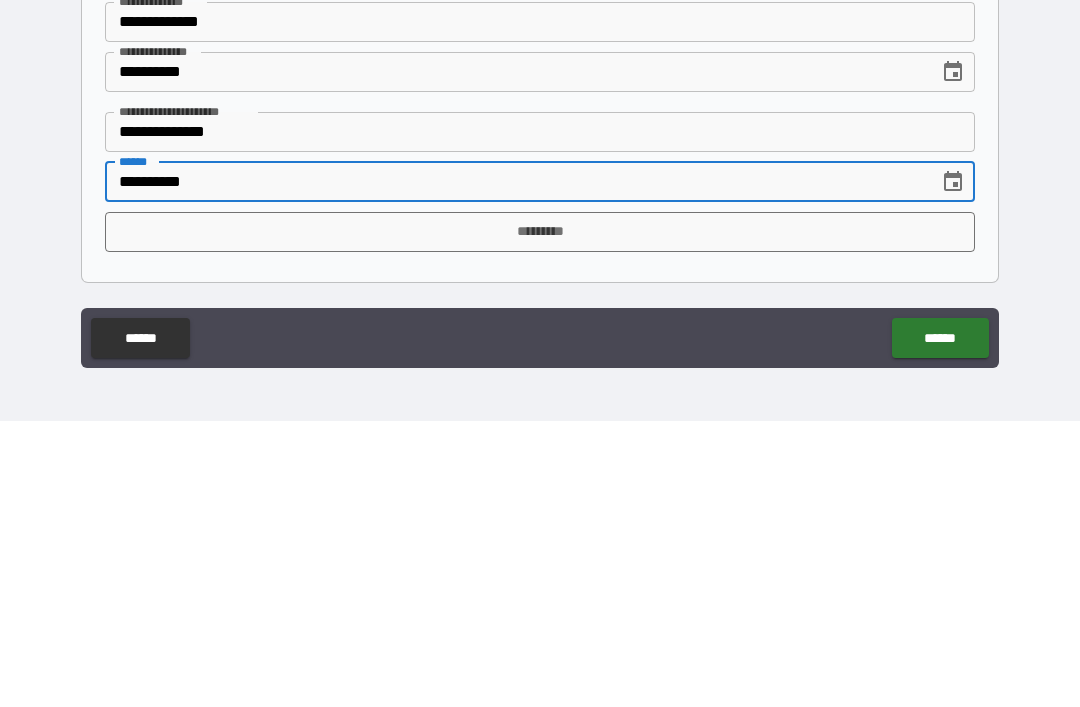 click on "**********" at bounding box center (515, 468) 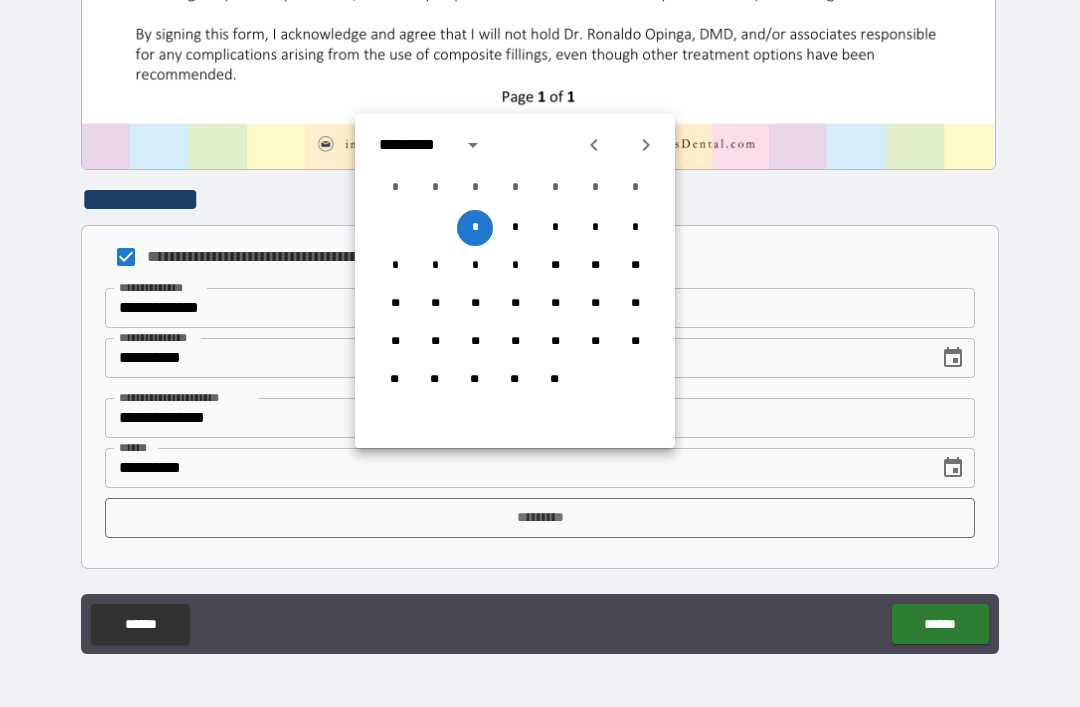 click 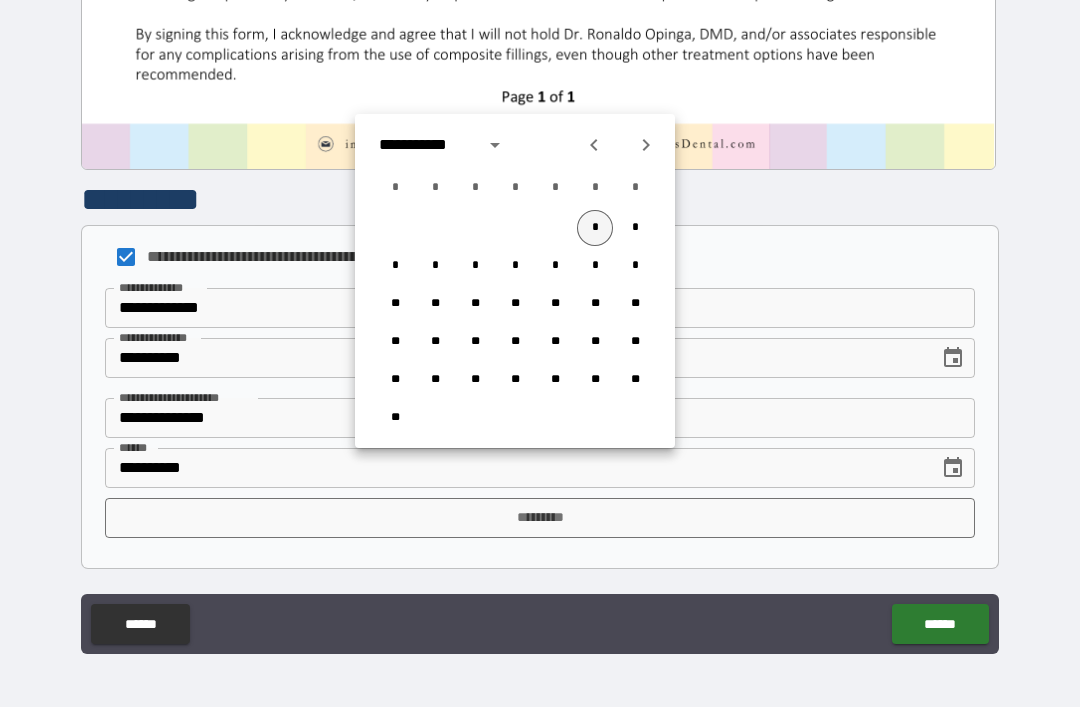 click on "*" at bounding box center [595, 228] 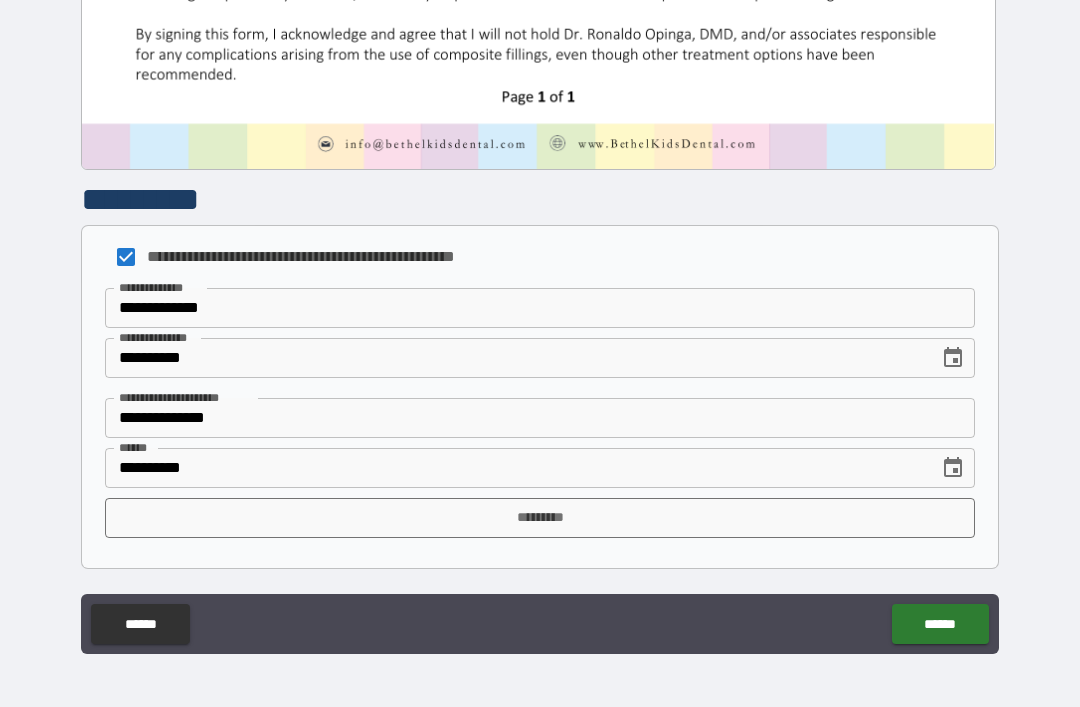 type on "**********" 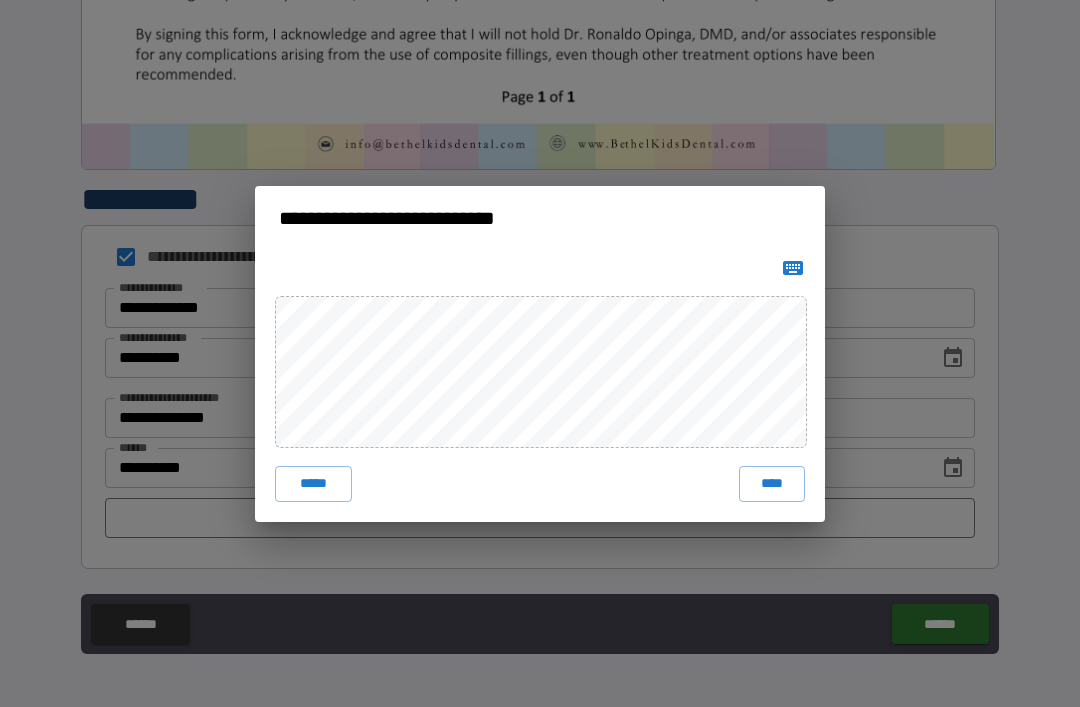 click on "****" at bounding box center [772, 484] 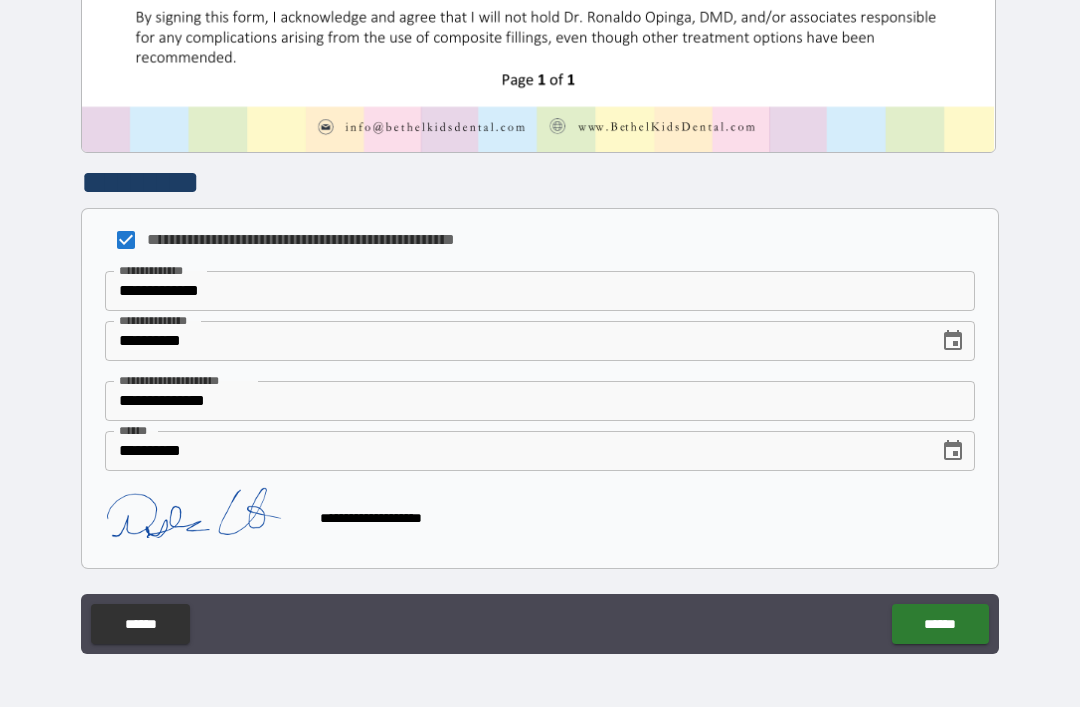 scroll, scrollTop: 1049, scrollLeft: 0, axis: vertical 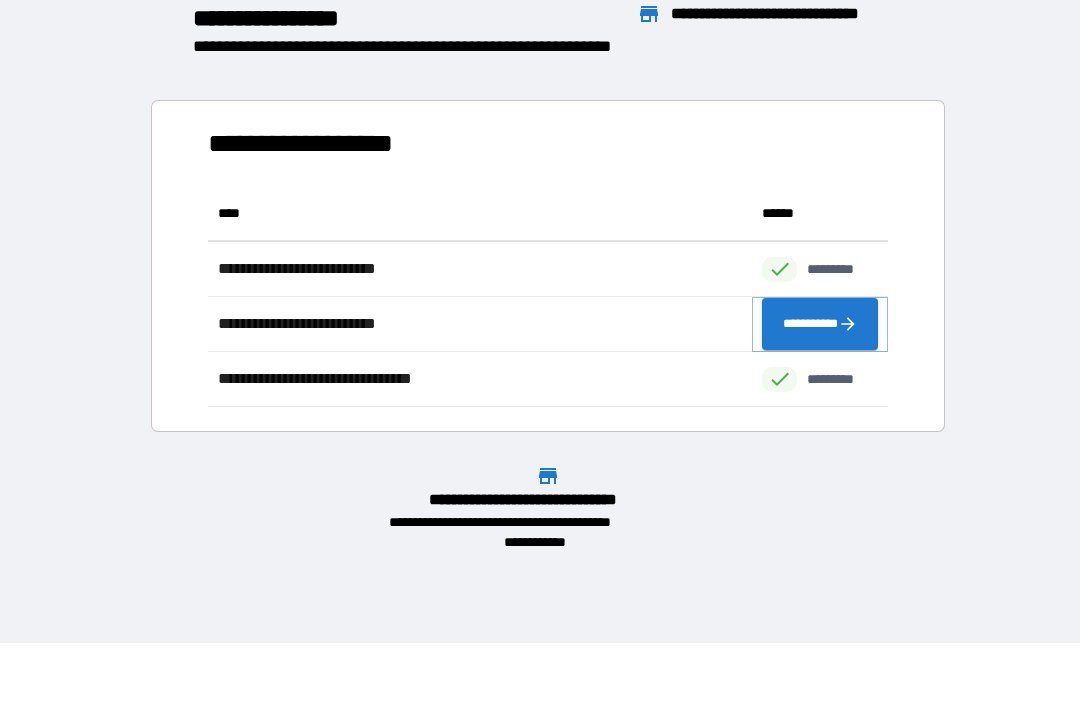 click on "**********" at bounding box center (820, 324) 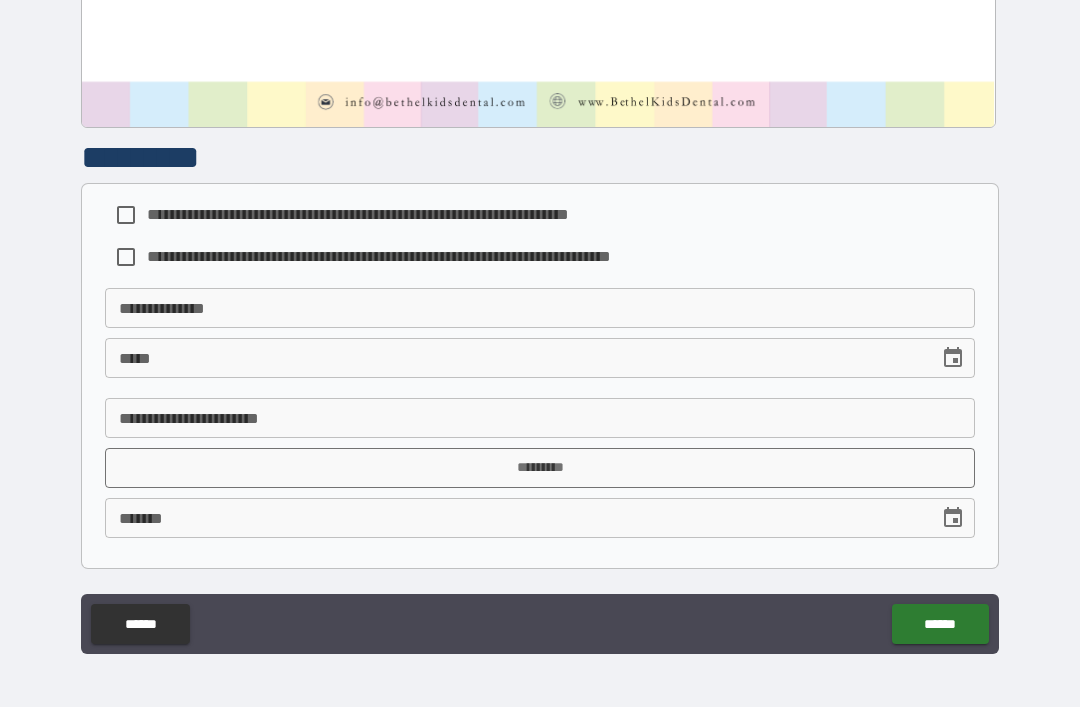 scroll, scrollTop: 1074, scrollLeft: 0, axis: vertical 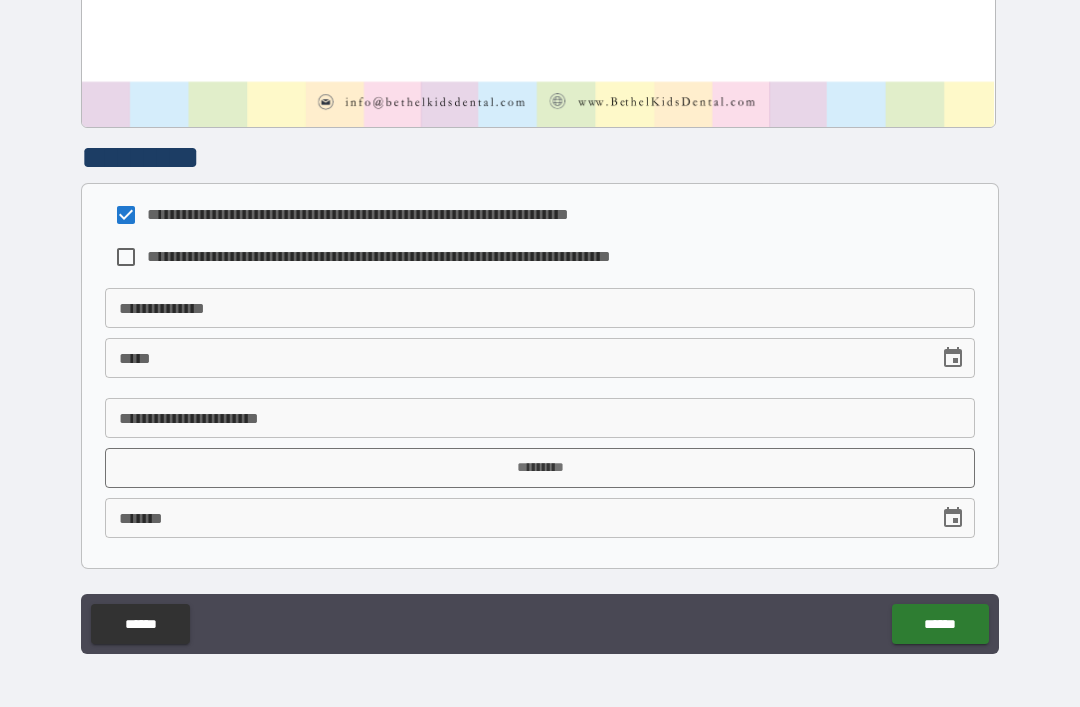 click on "**********" at bounding box center (540, 308) 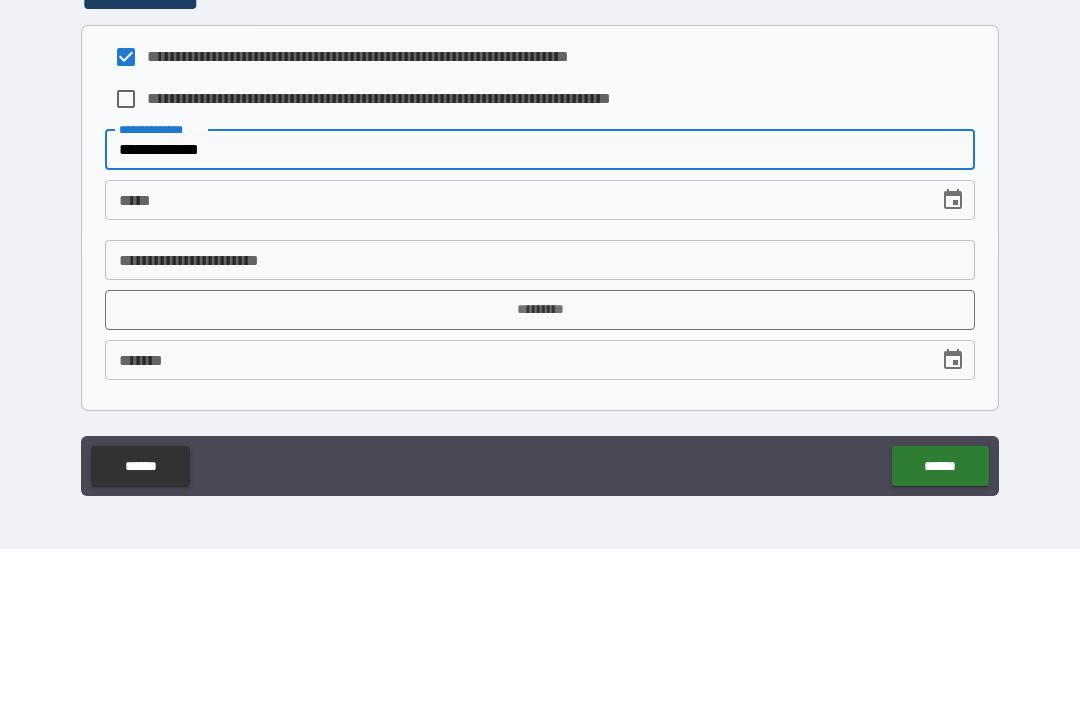 type on "**********" 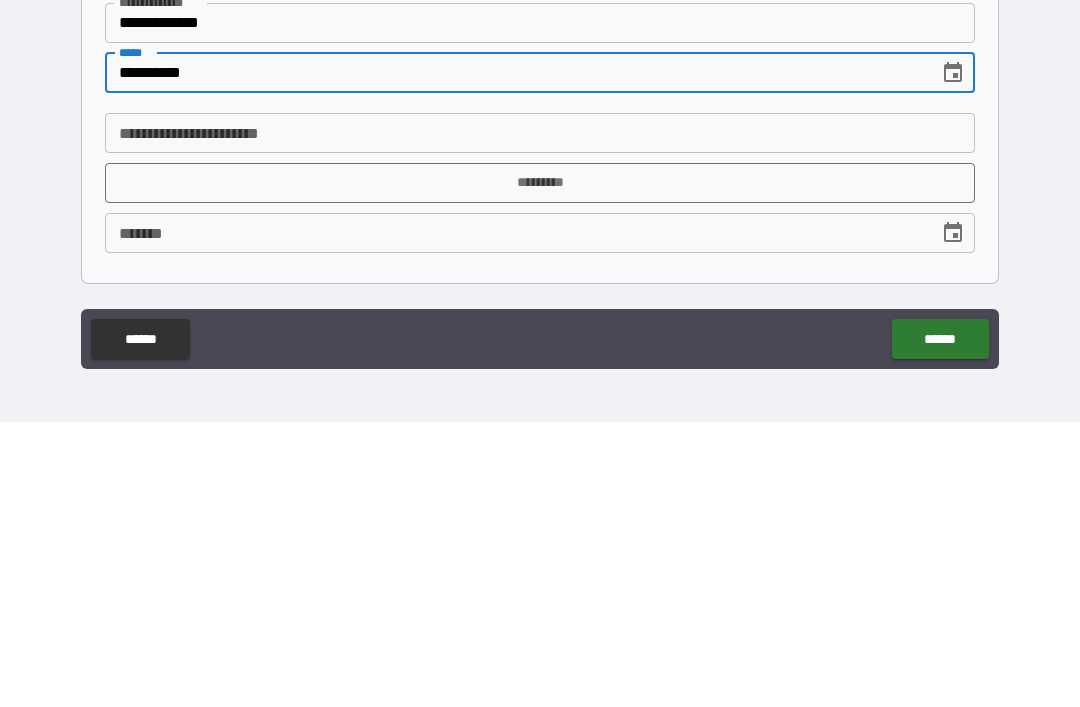 type on "**********" 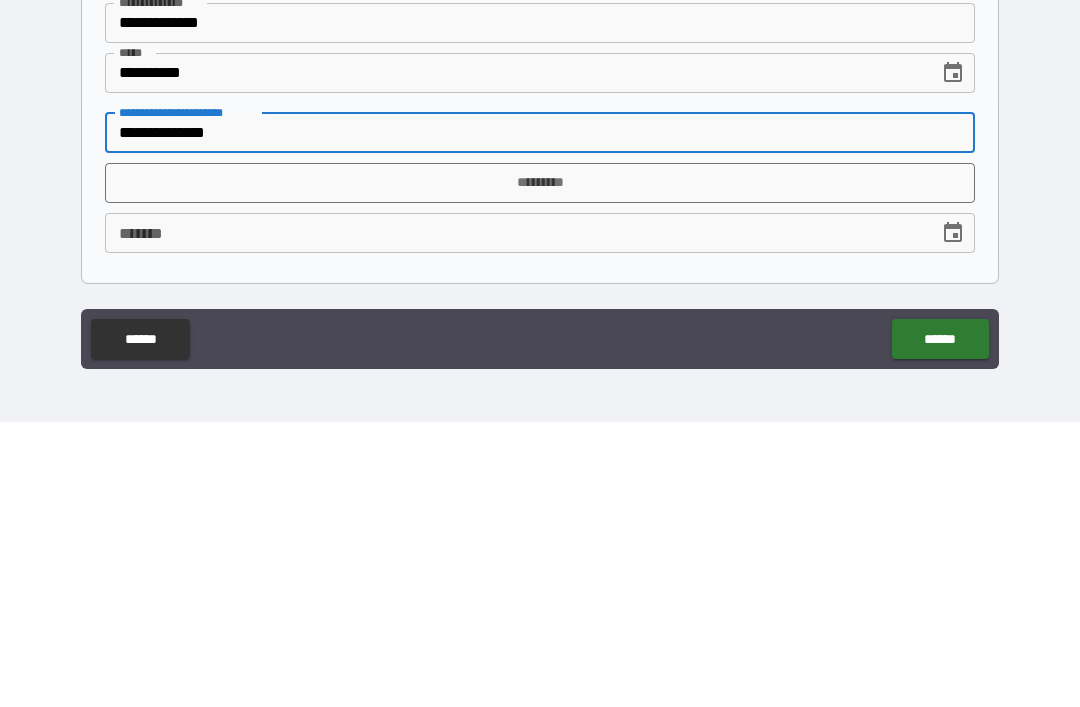 type on "**********" 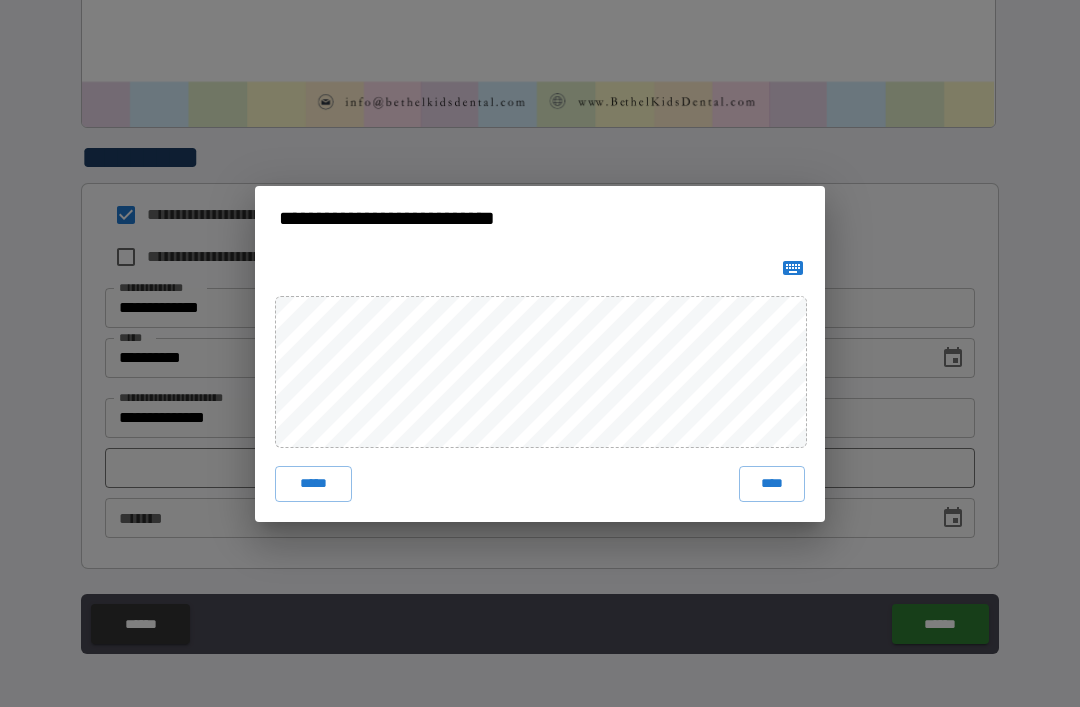 click on "****" at bounding box center (772, 484) 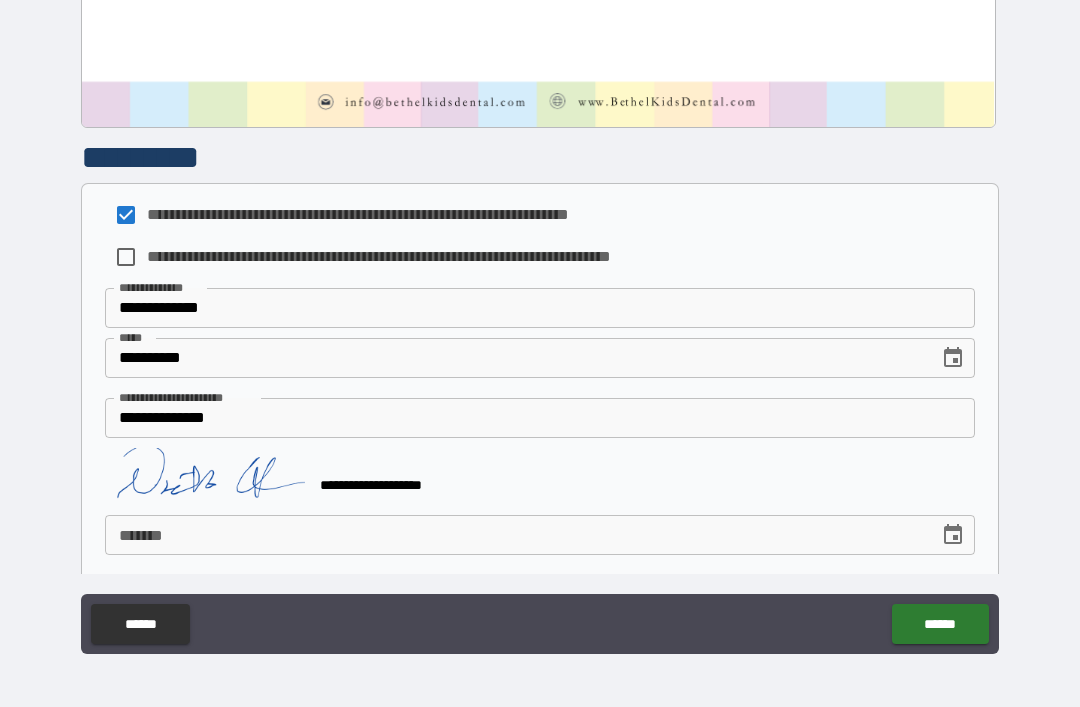 scroll, scrollTop: 1064, scrollLeft: 0, axis: vertical 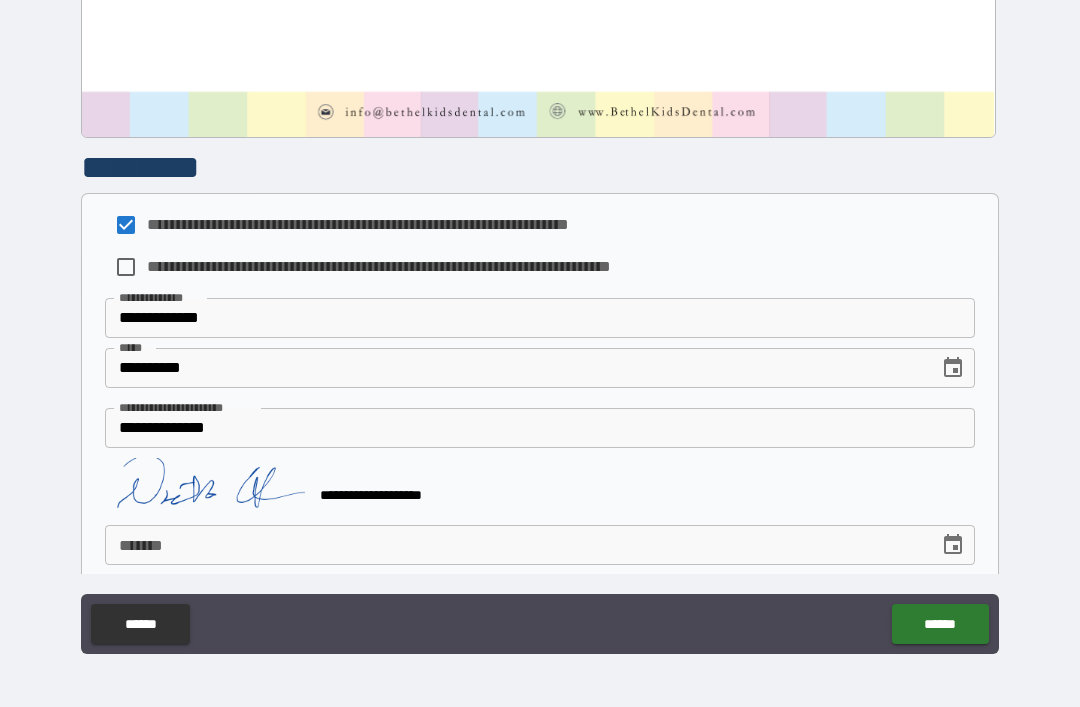 click 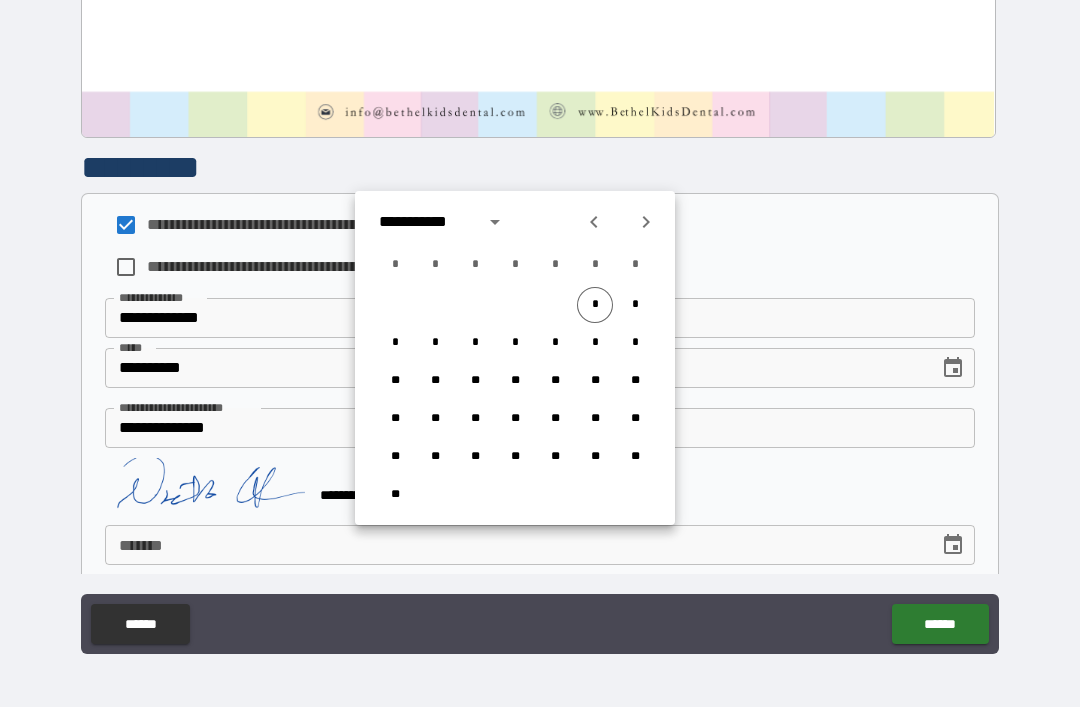 click on "*" at bounding box center [595, 305] 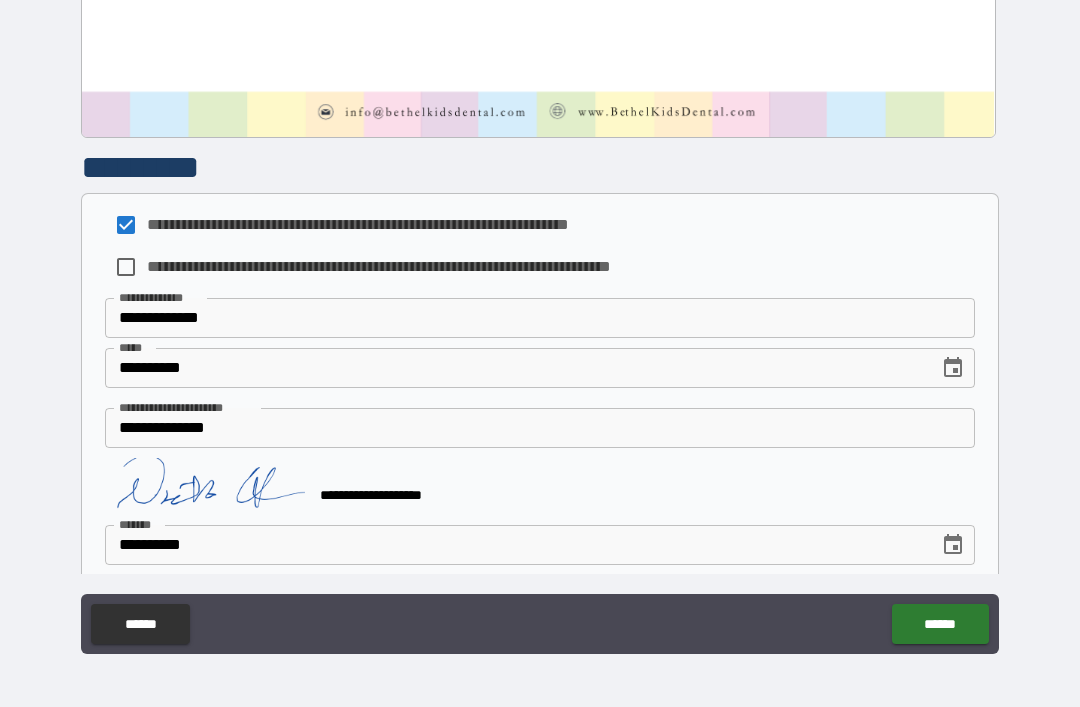 click on "******" at bounding box center [940, 624] 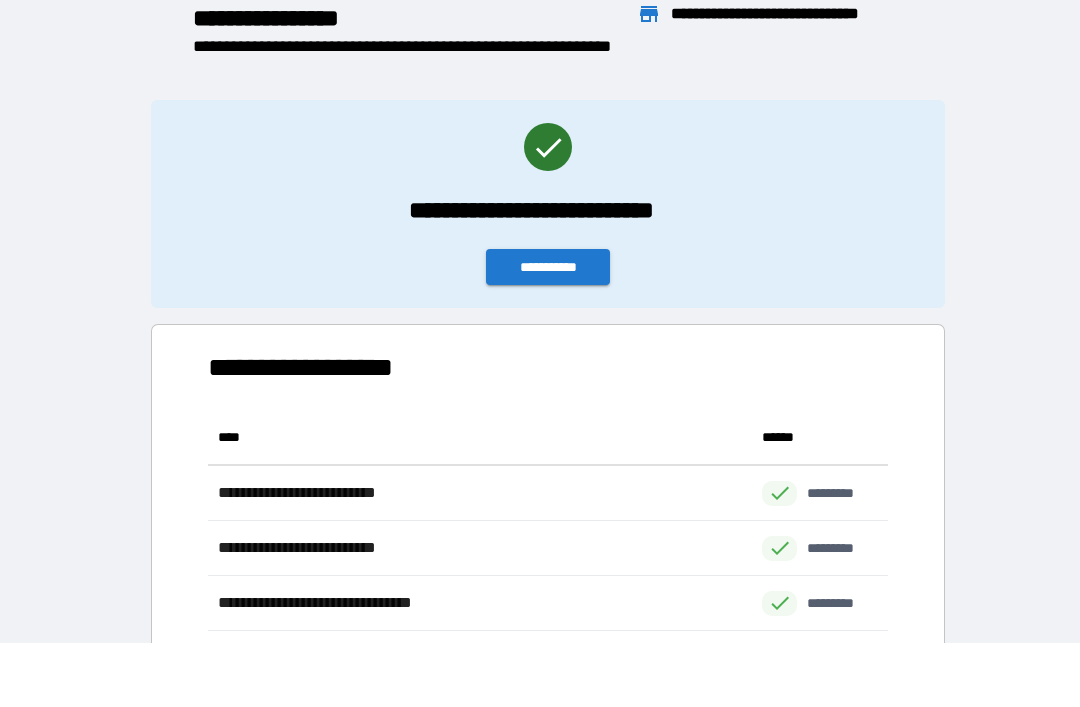 scroll, scrollTop: 1, scrollLeft: 1, axis: both 